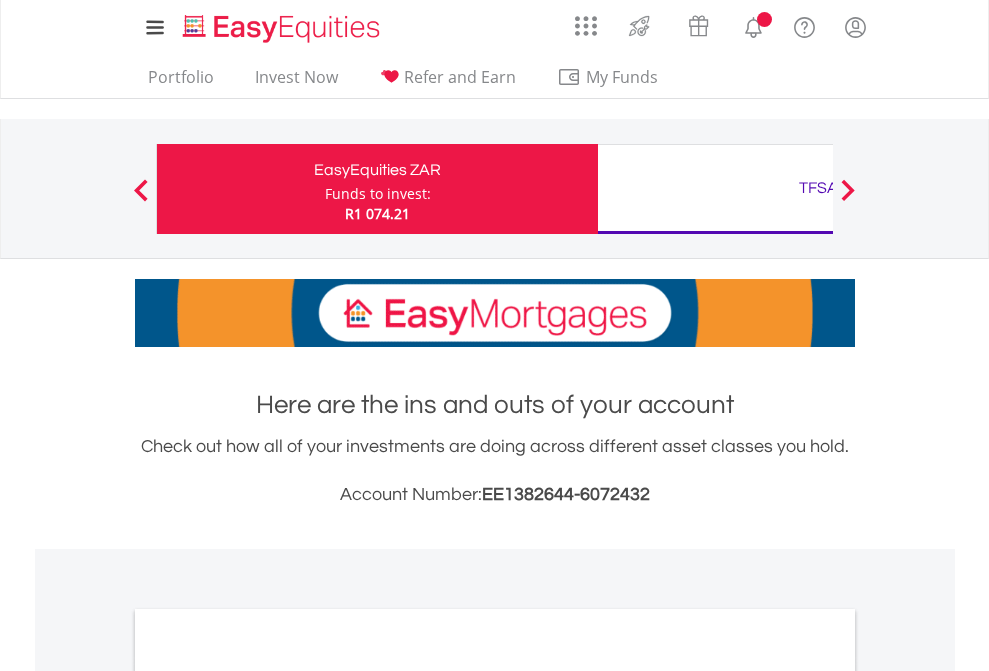 scroll, scrollTop: 0, scrollLeft: 0, axis: both 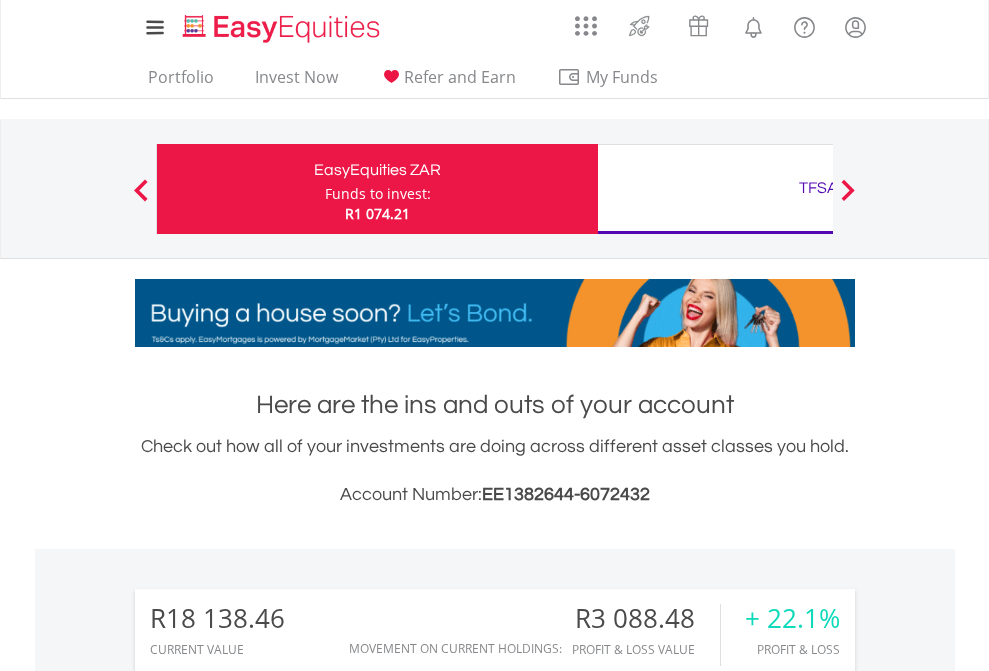click on "Funds to invest:" at bounding box center [378, 194] 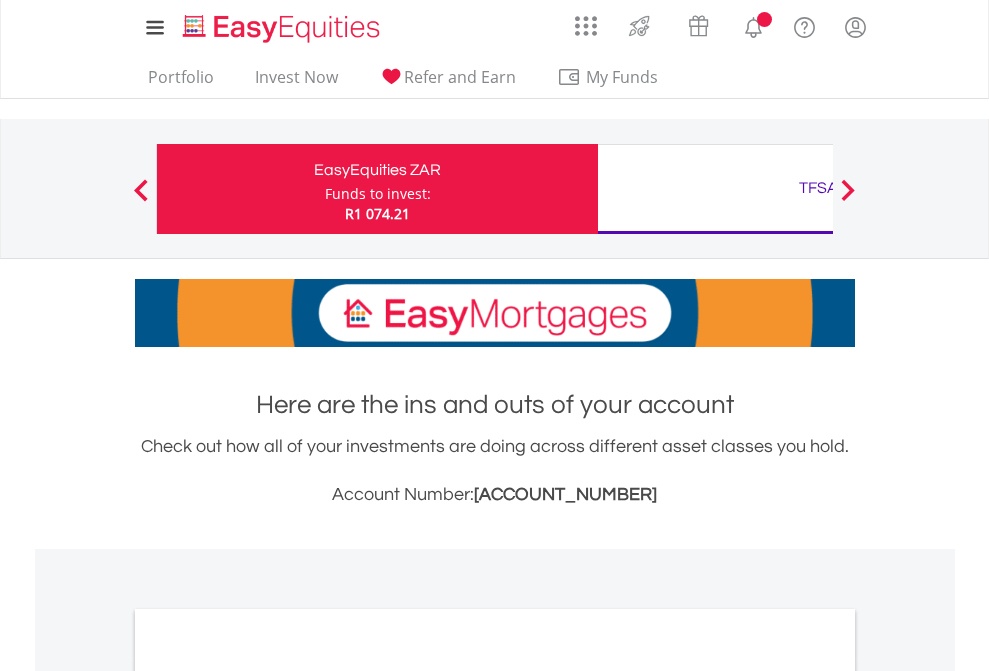 scroll, scrollTop: 0, scrollLeft: 0, axis: both 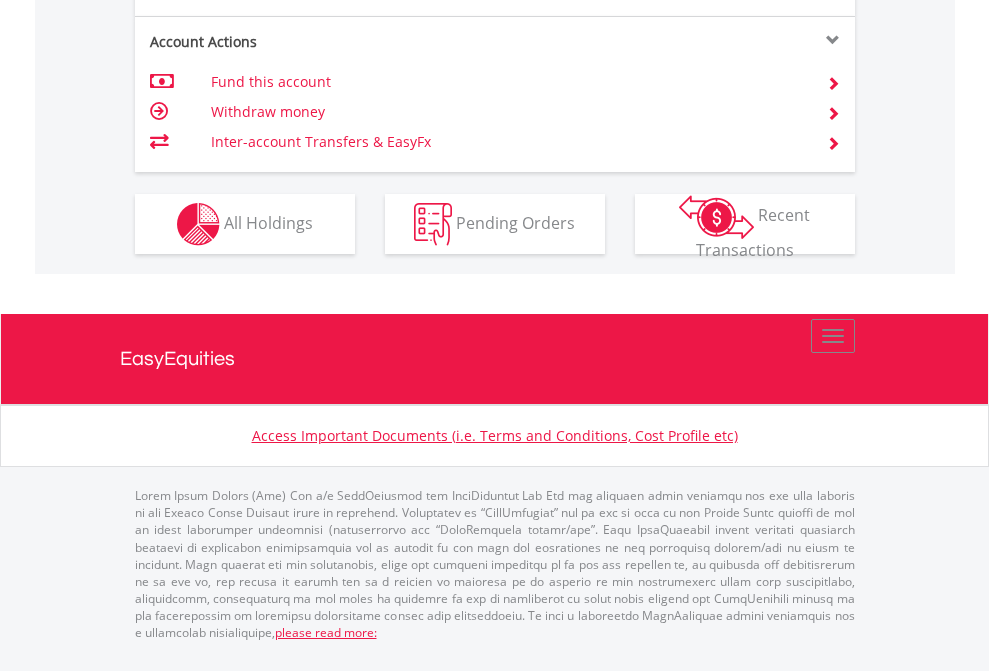 click on "Investment types" at bounding box center [706, -337] 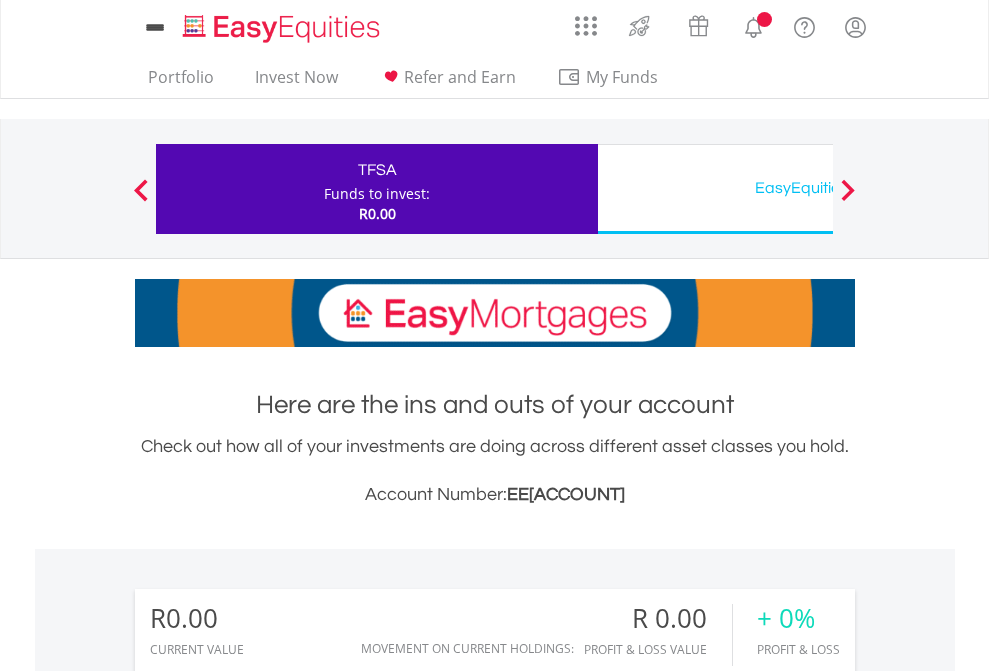 scroll, scrollTop: 0, scrollLeft: 0, axis: both 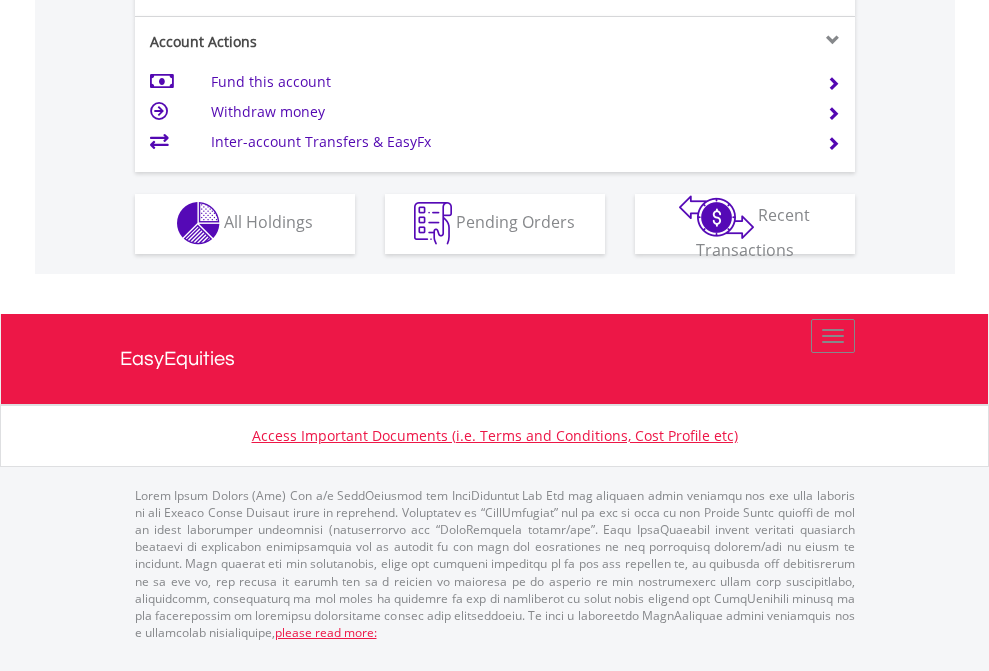 click on "Investment types" at bounding box center [706, -353] 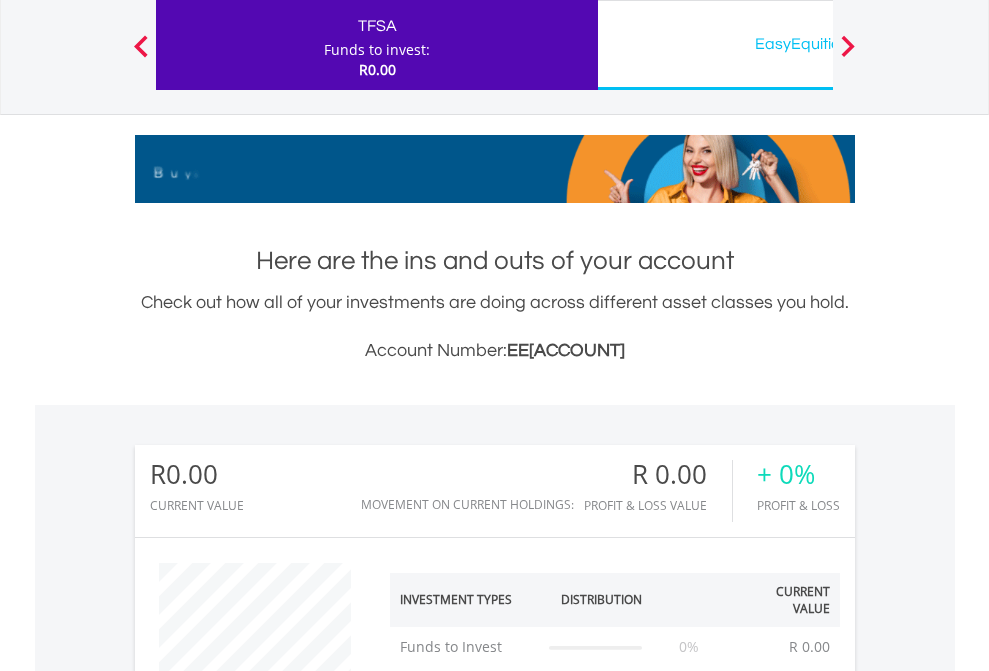 click on "EasyEquities USD" at bounding box center [818, 44] 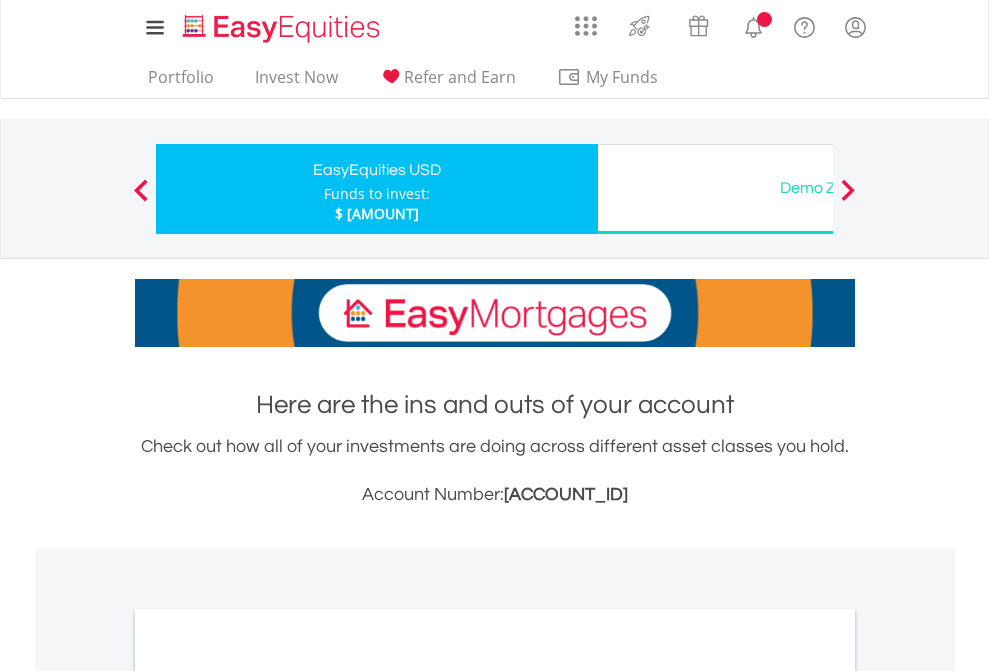 scroll, scrollTop: 0, scrollLeft: 0, axis: both 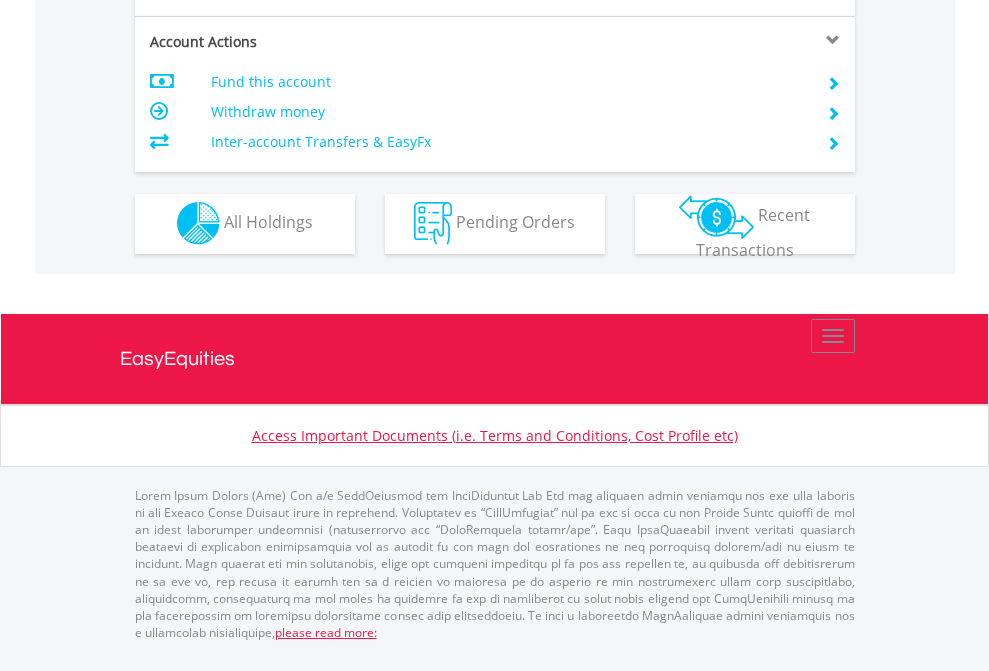 click on "Investment types" at bounding box center (706, -353) 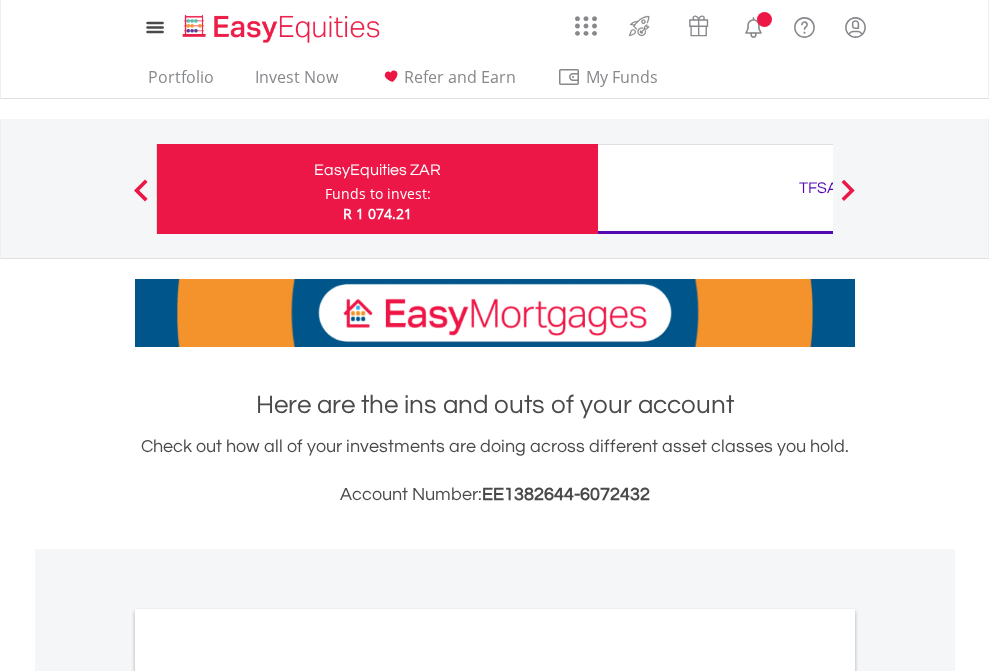 scroll, scrollTop: 0, scrollLeft: 0, axis: both 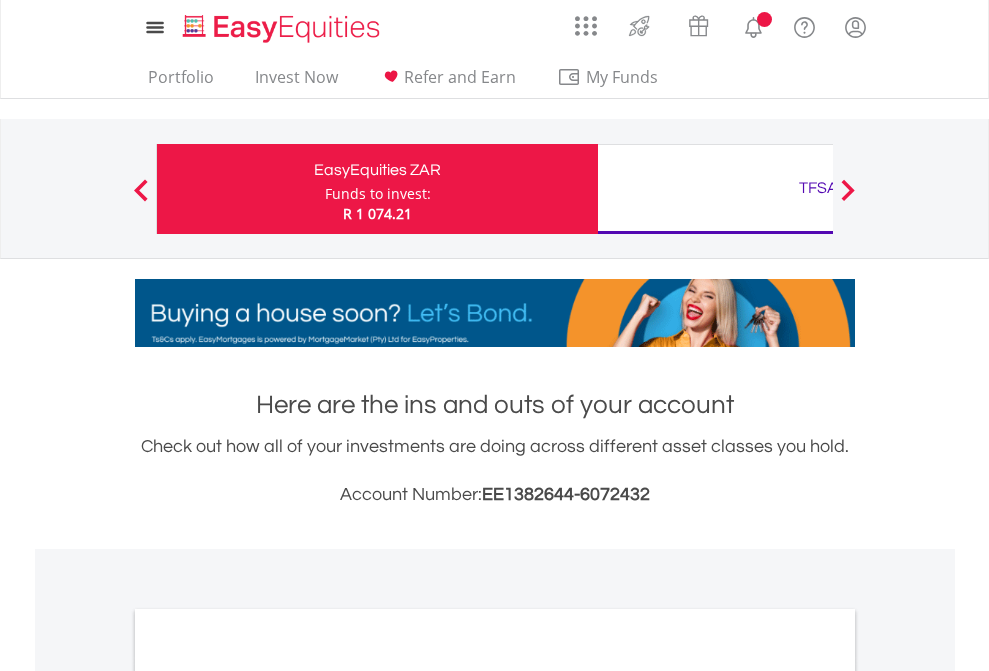 click on "All Holdings" at bounding box center [268, 1096] 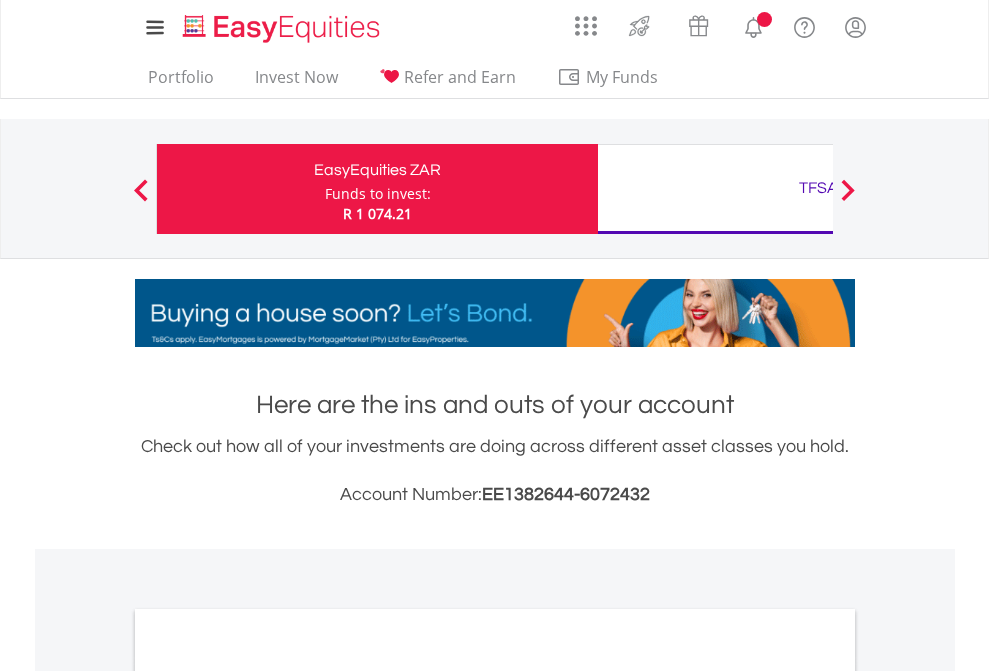 scroll, scrollTop: 1202, scrollLeft: 0, axis: vertical 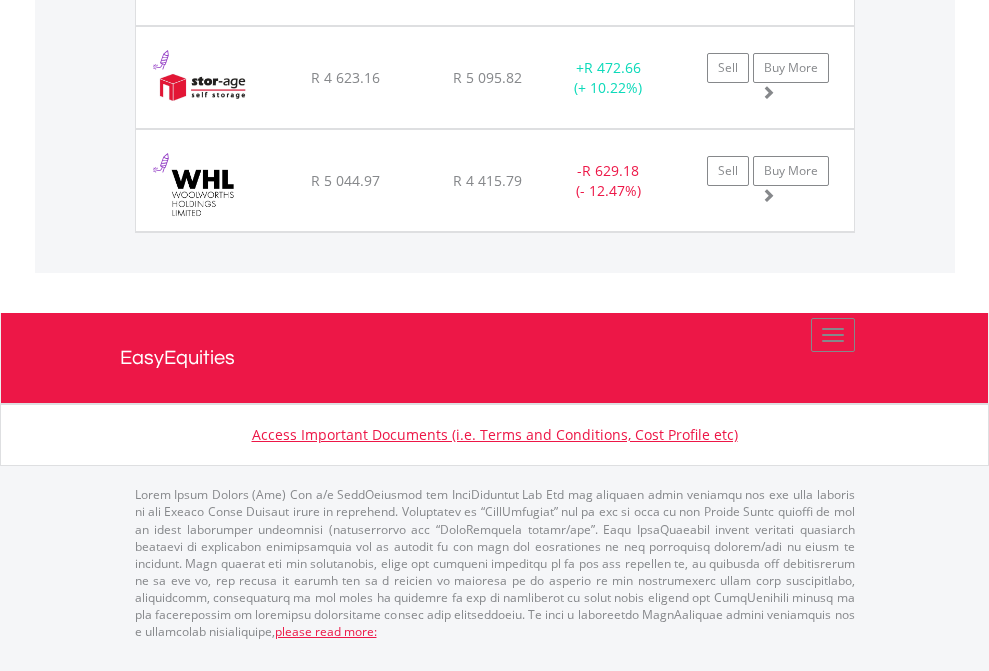 click on "TFSA" at bounding box center [818, -1625] 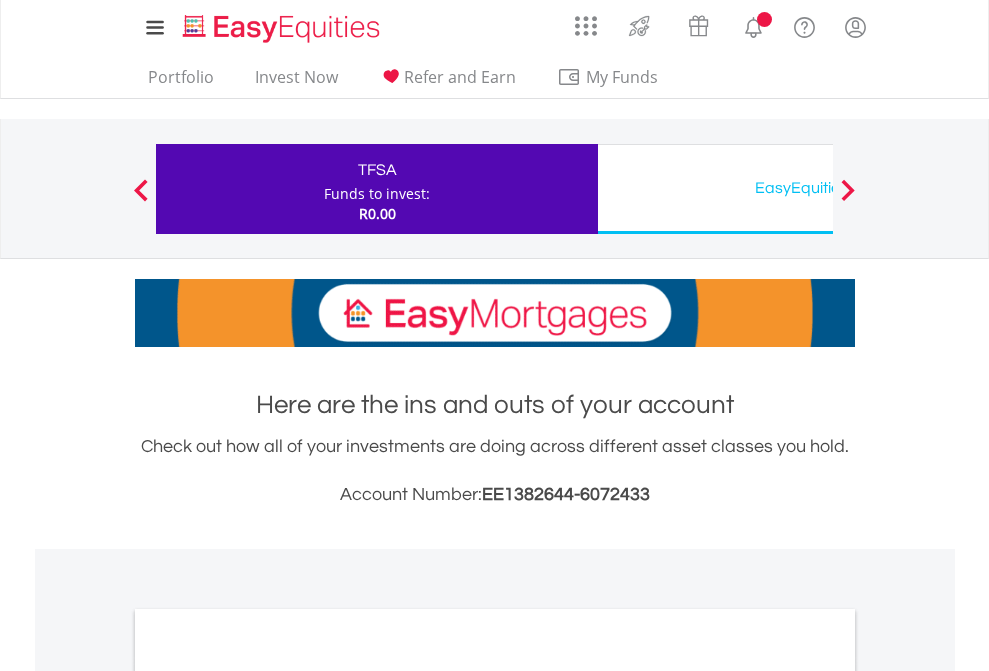 scroll, scrollTop: 0, scrollLeft: 0, axis: both 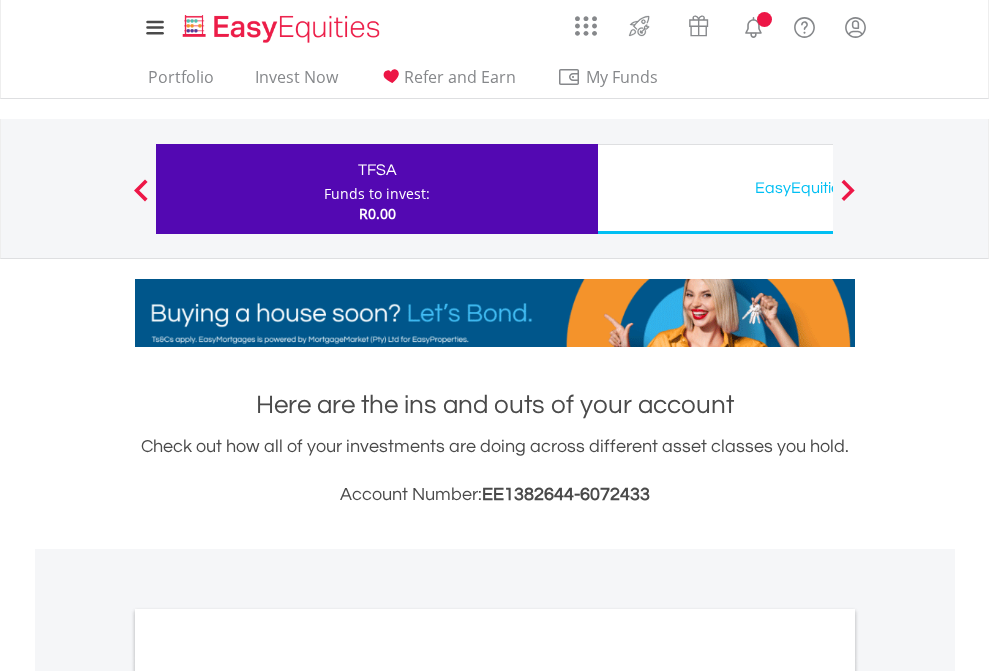 click on "All Holdings" at bounding box center [268, 1096] 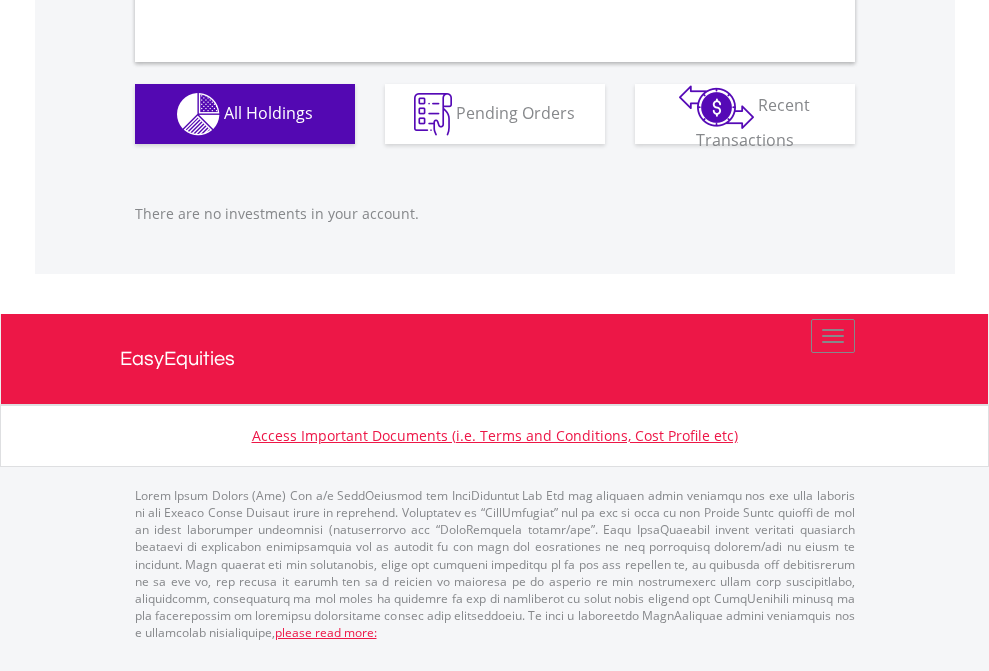 scroll, scrollTop: 1980, scrollLeft: 0, axis: vertical 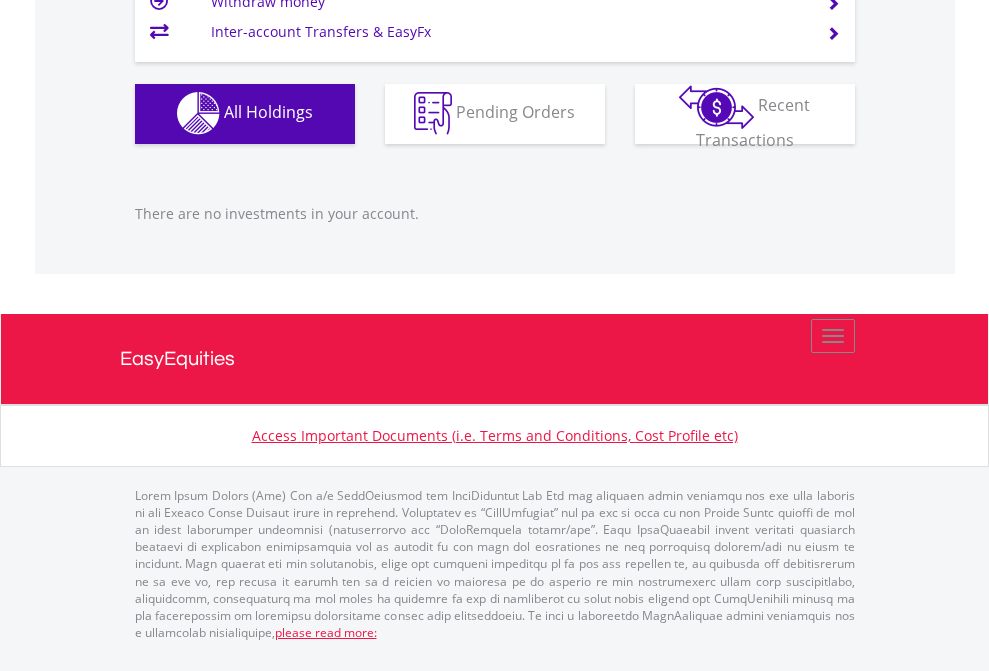 click on "EasyEquities USD" at bounding box center (818, -1142) 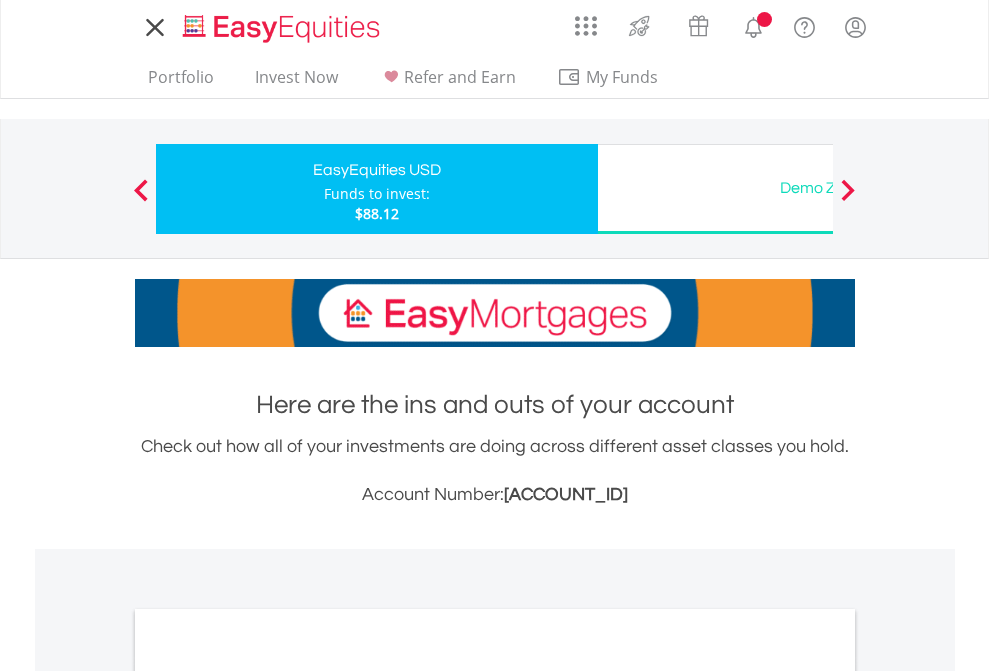 scroll, scrollTop: 0, scrollLeft: 0, axis: both 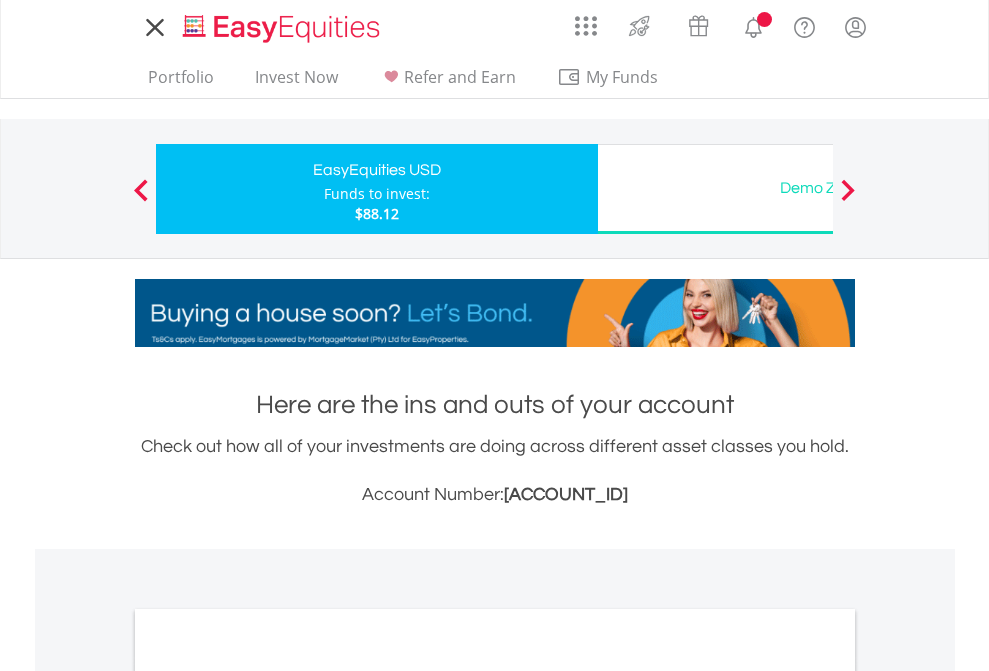 click on "All Holdings" at bounding box center (268, 1096) 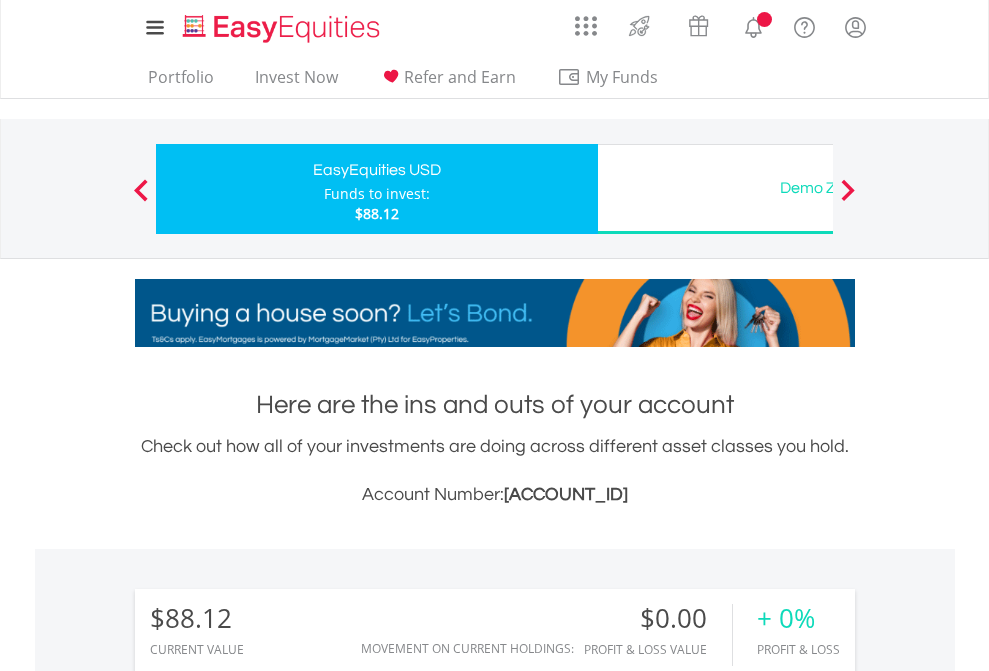 scroll, scrollTop: 1486, scrollLeft: 0, axis: vertical 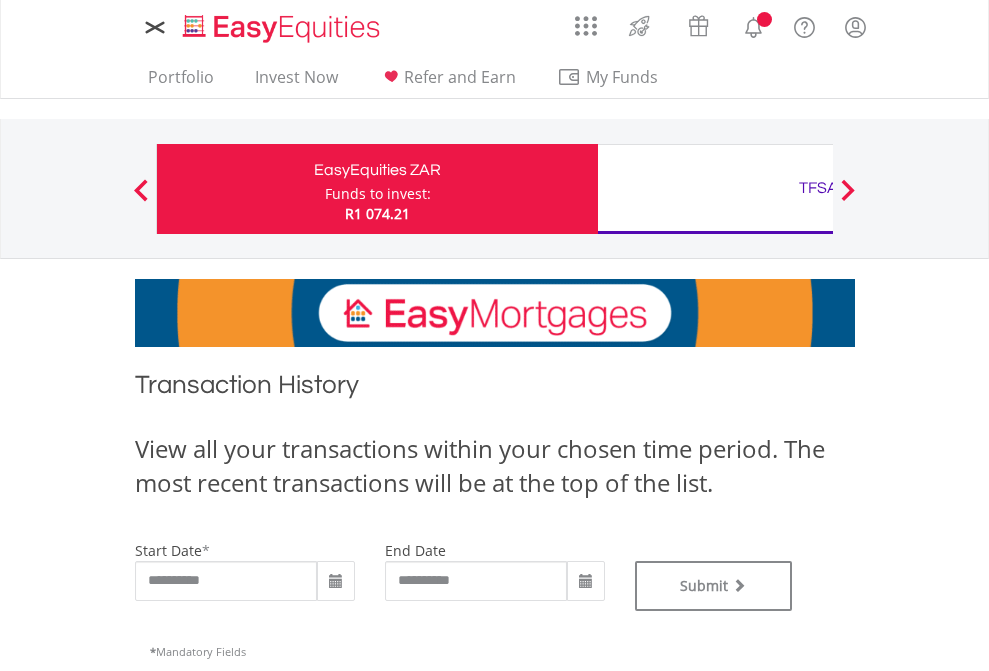 type on "**********" 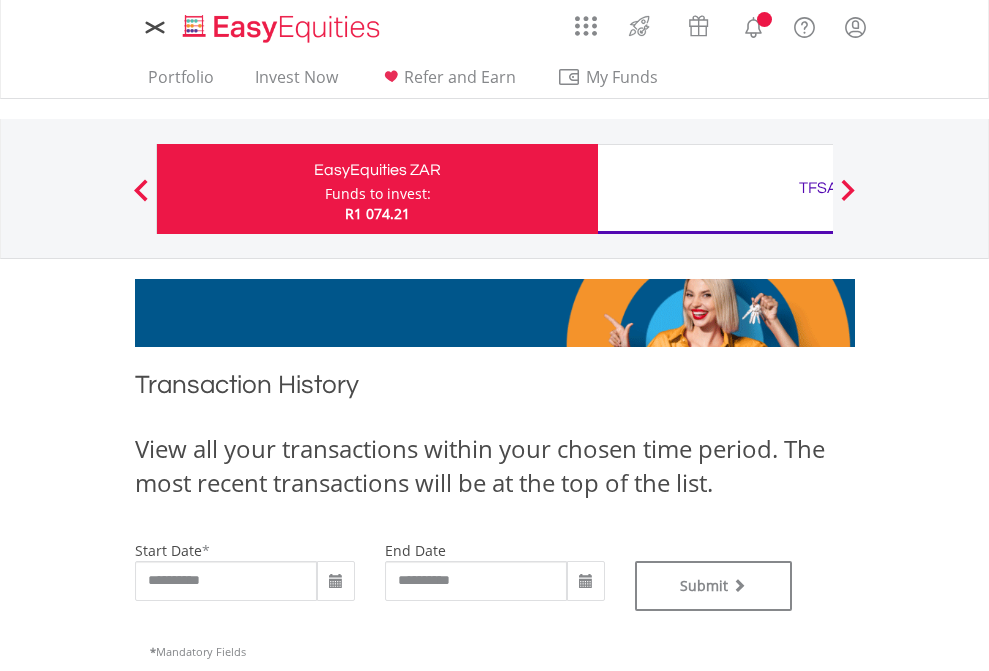 type on "**********" 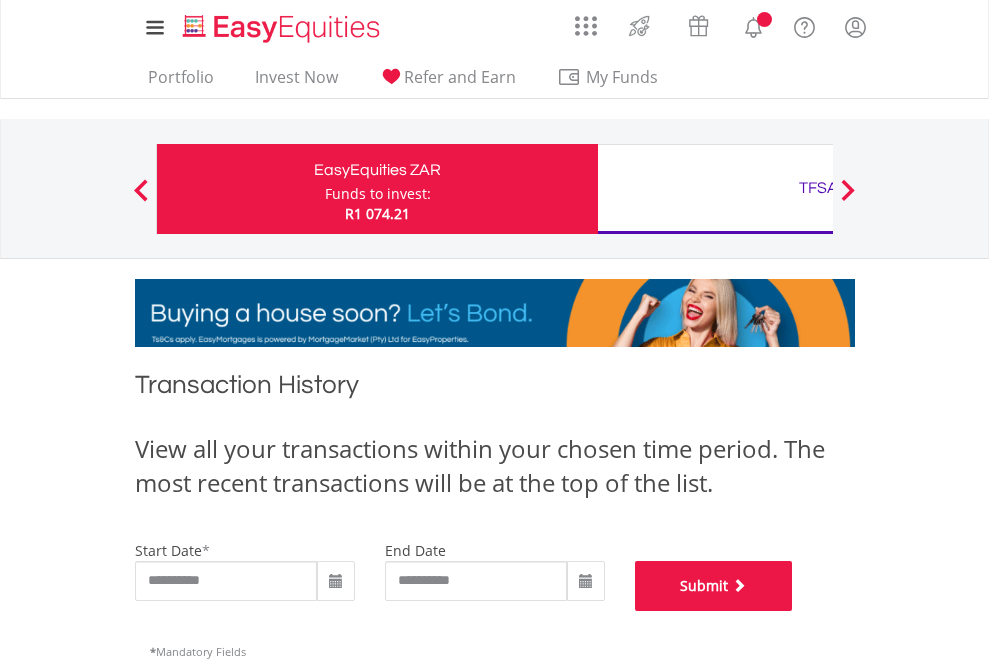 click on "Submit" at bounding box center (714, 586) 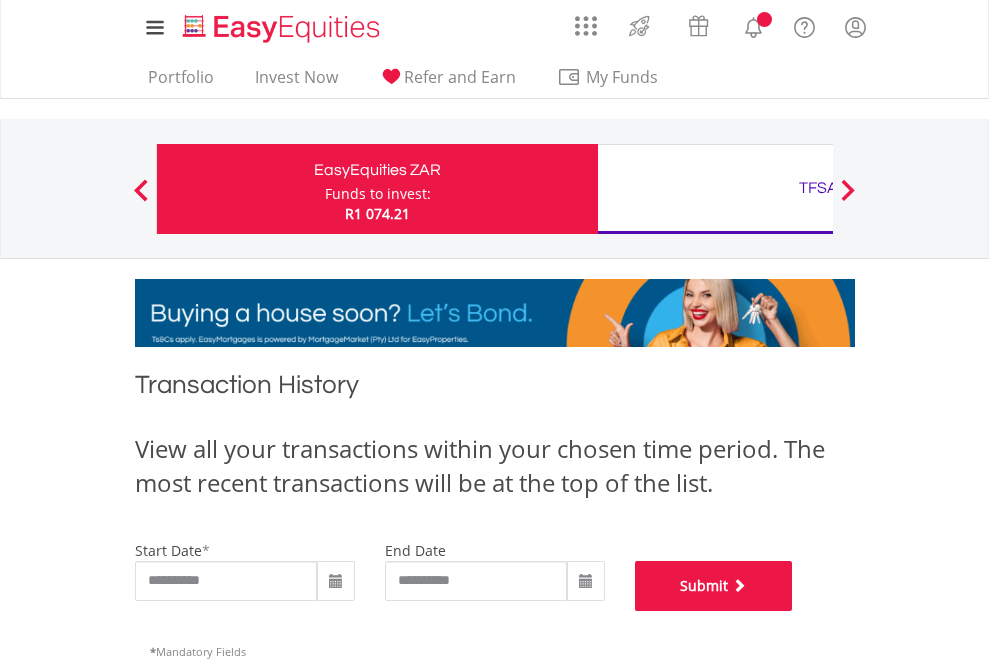 scroll, scrollTop: 811, scrollLeft: 0, axis: vertical 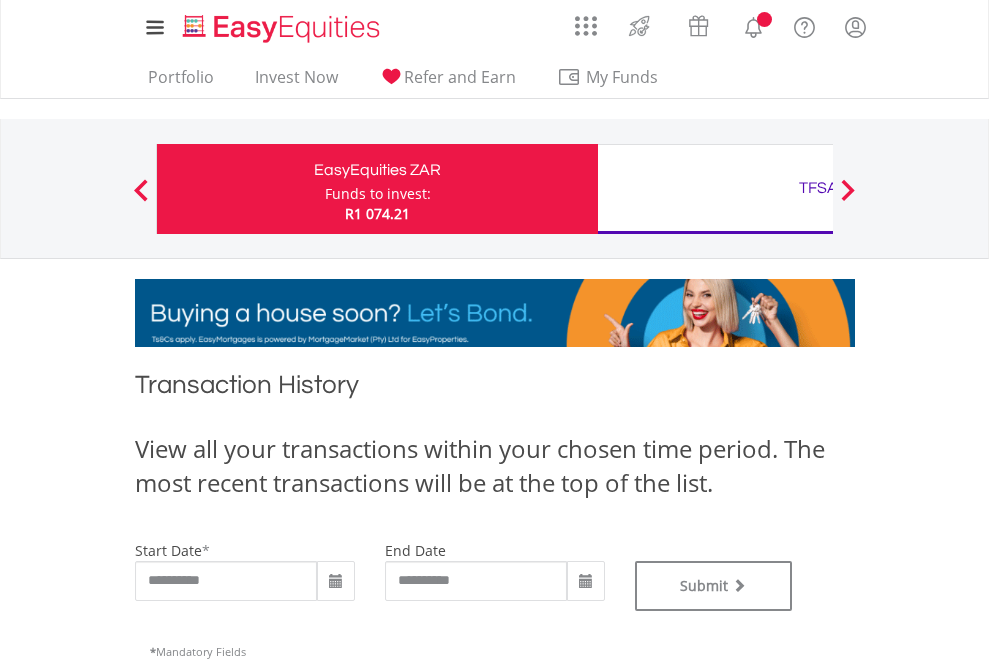 click on "TFSA" at bounding box center (818, 188) 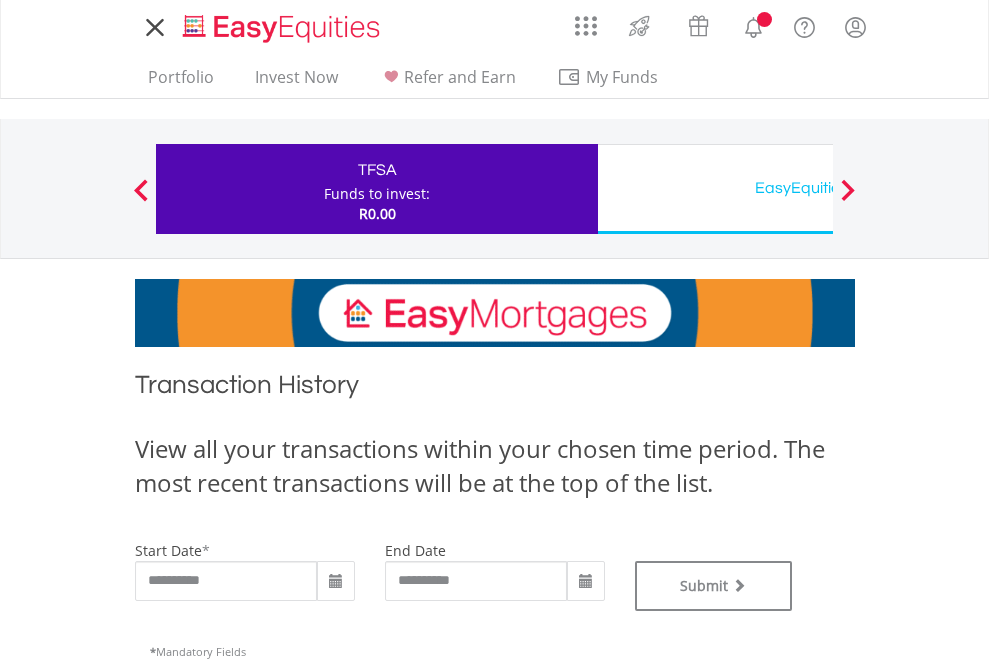scroll, scrollTop: 0, scrollLeft: 0, axis: both 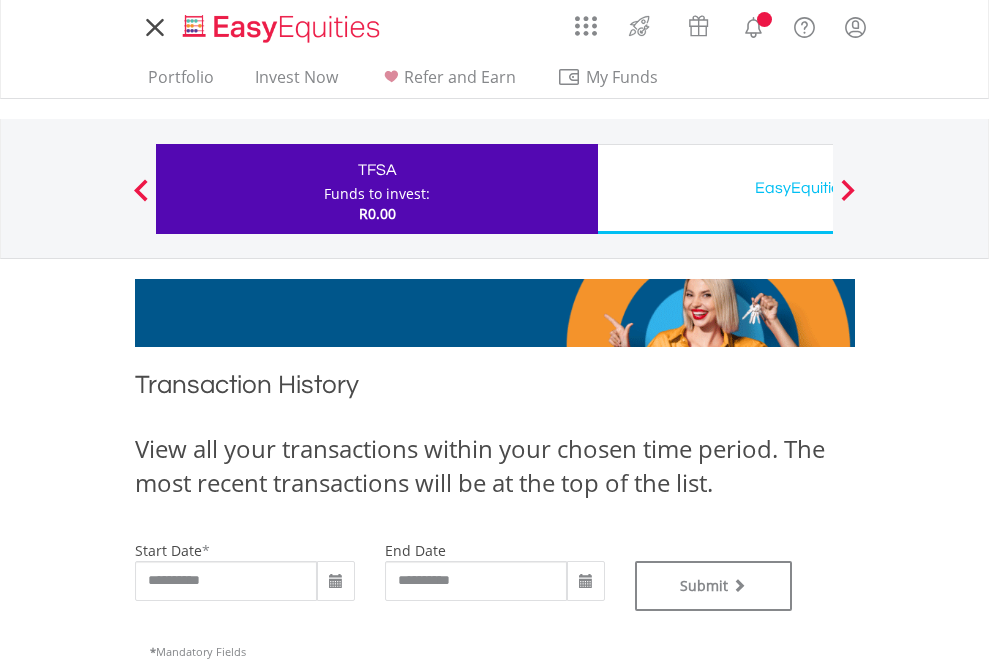 type on "**********" 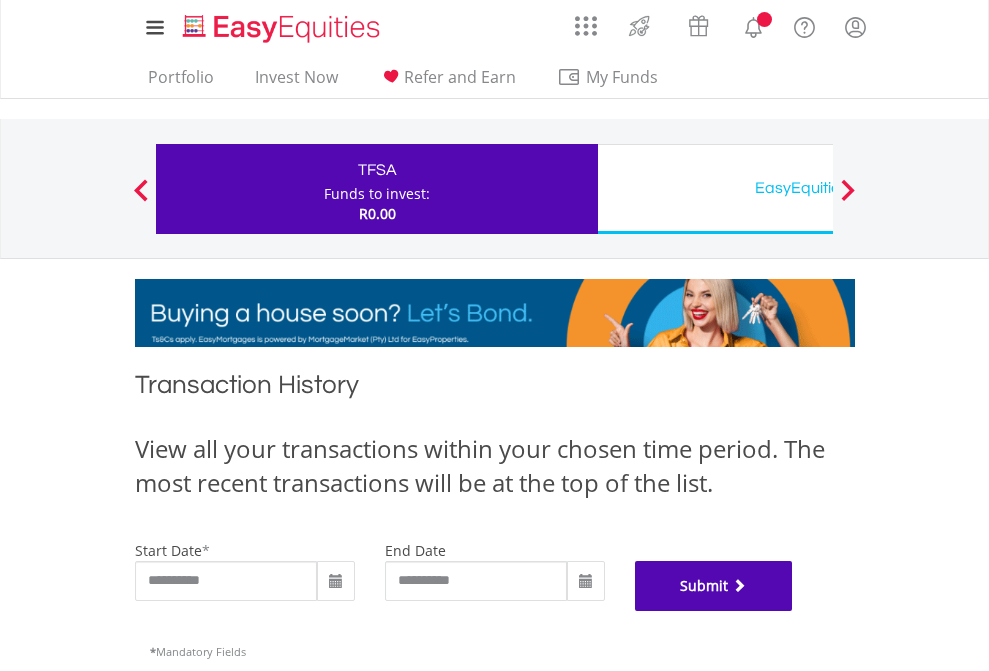 click on "Submit" at bounding box center (714, 586) 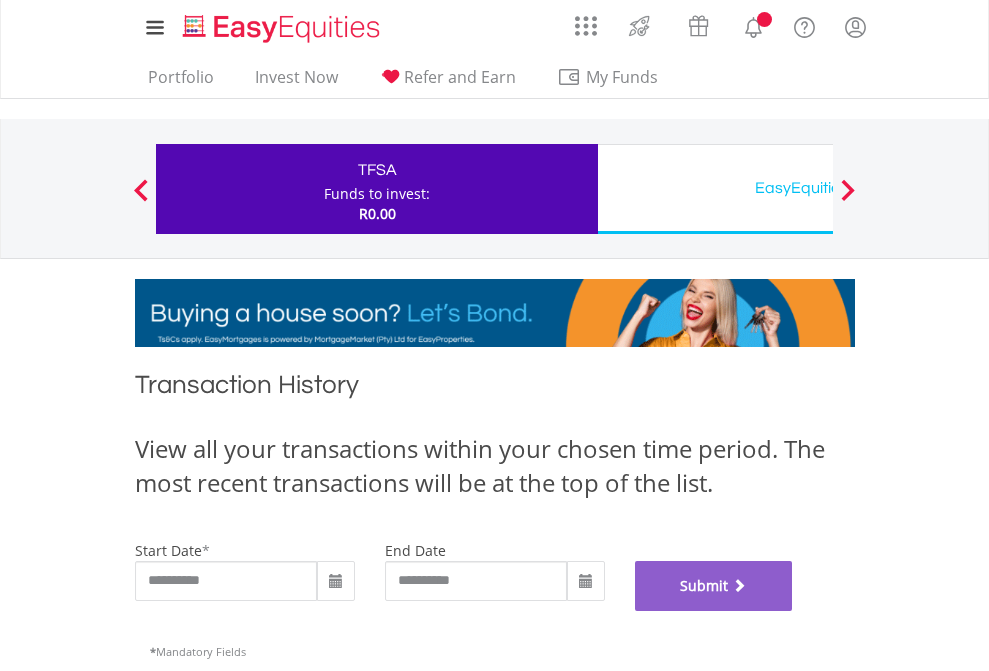 scroll, scrollTop: 811, scrollLeft: 0, axis: vertical 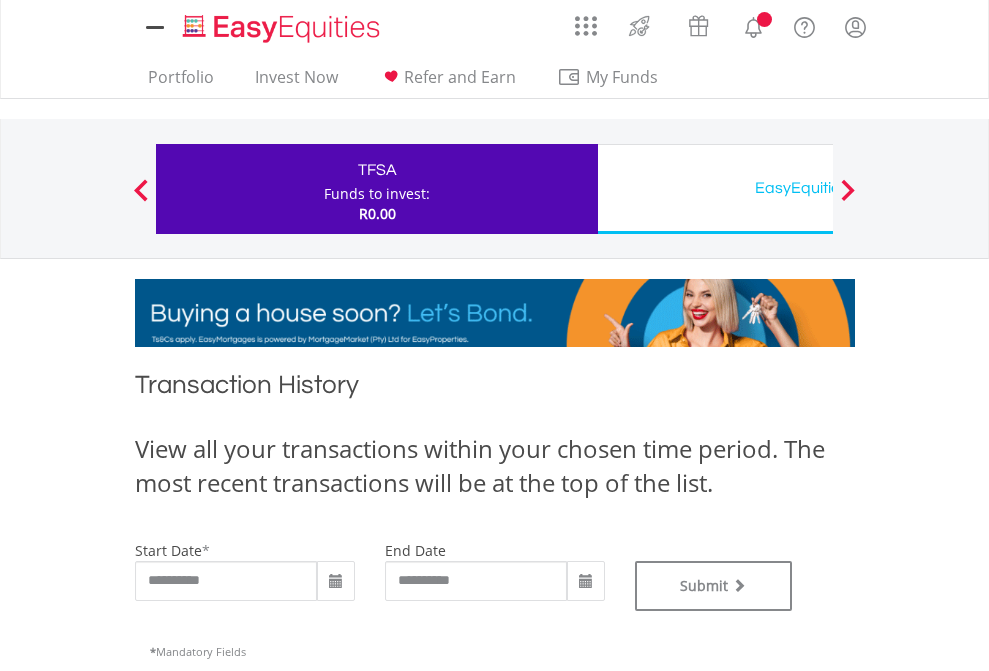 click on "EasyEquities USD" at bounding box center (818, 188) 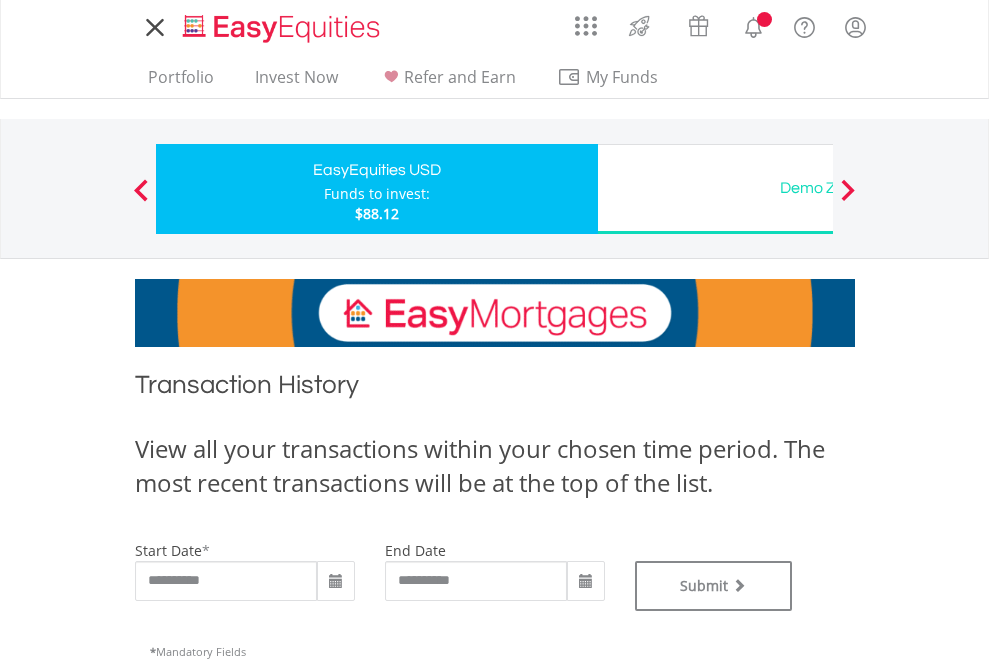 scroll, scrollTop: 0, scrollLeft: 0, axis: both 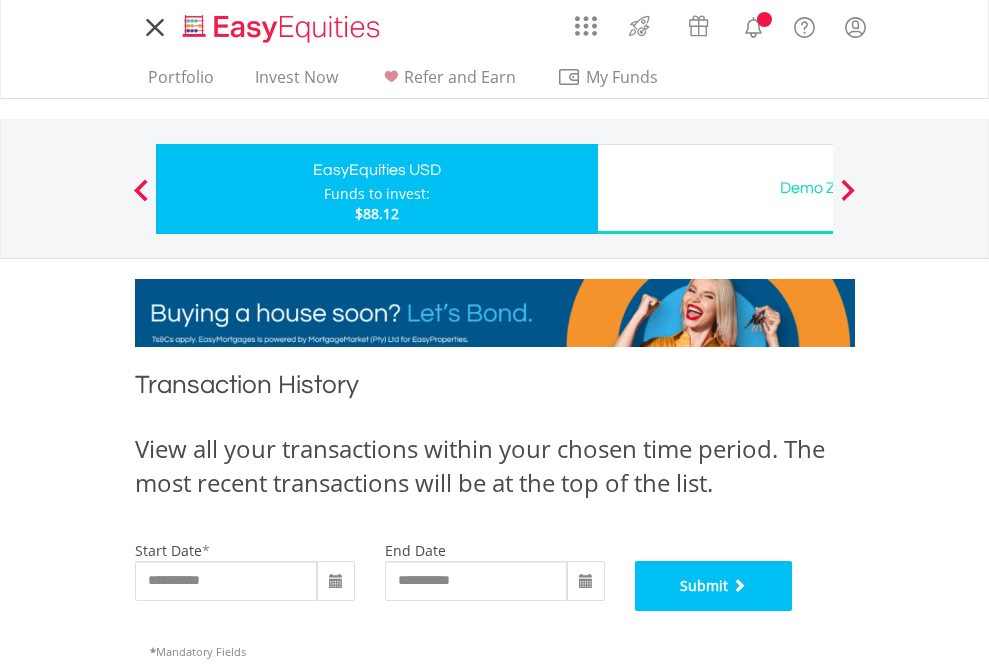 click on "Submit" at bounding box center (714, 586) 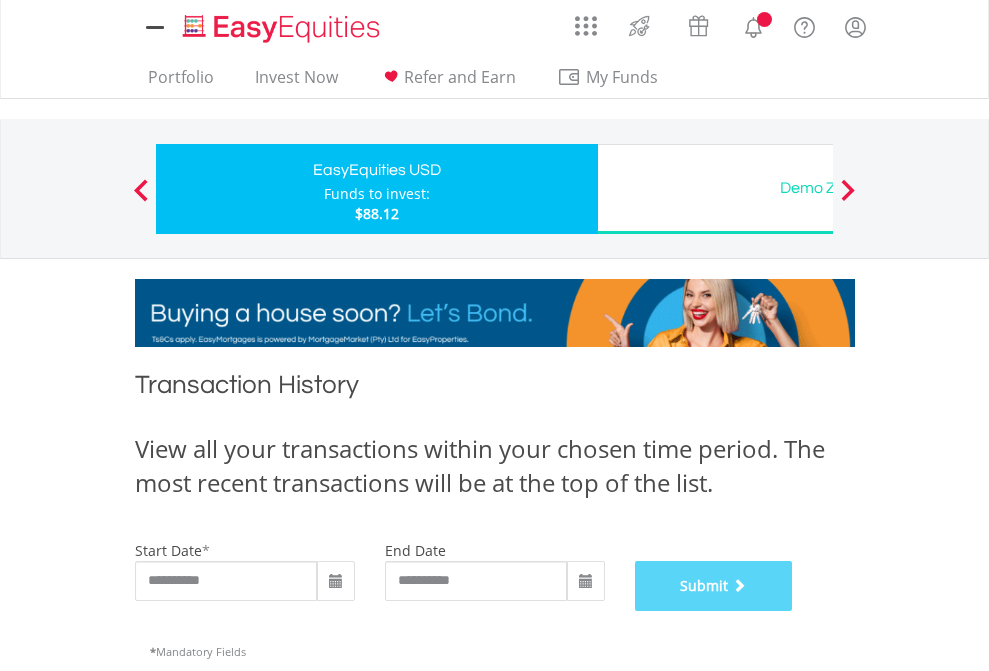 scroll, scrollTop: 811, scrollLeft: 0, axis: vertical 